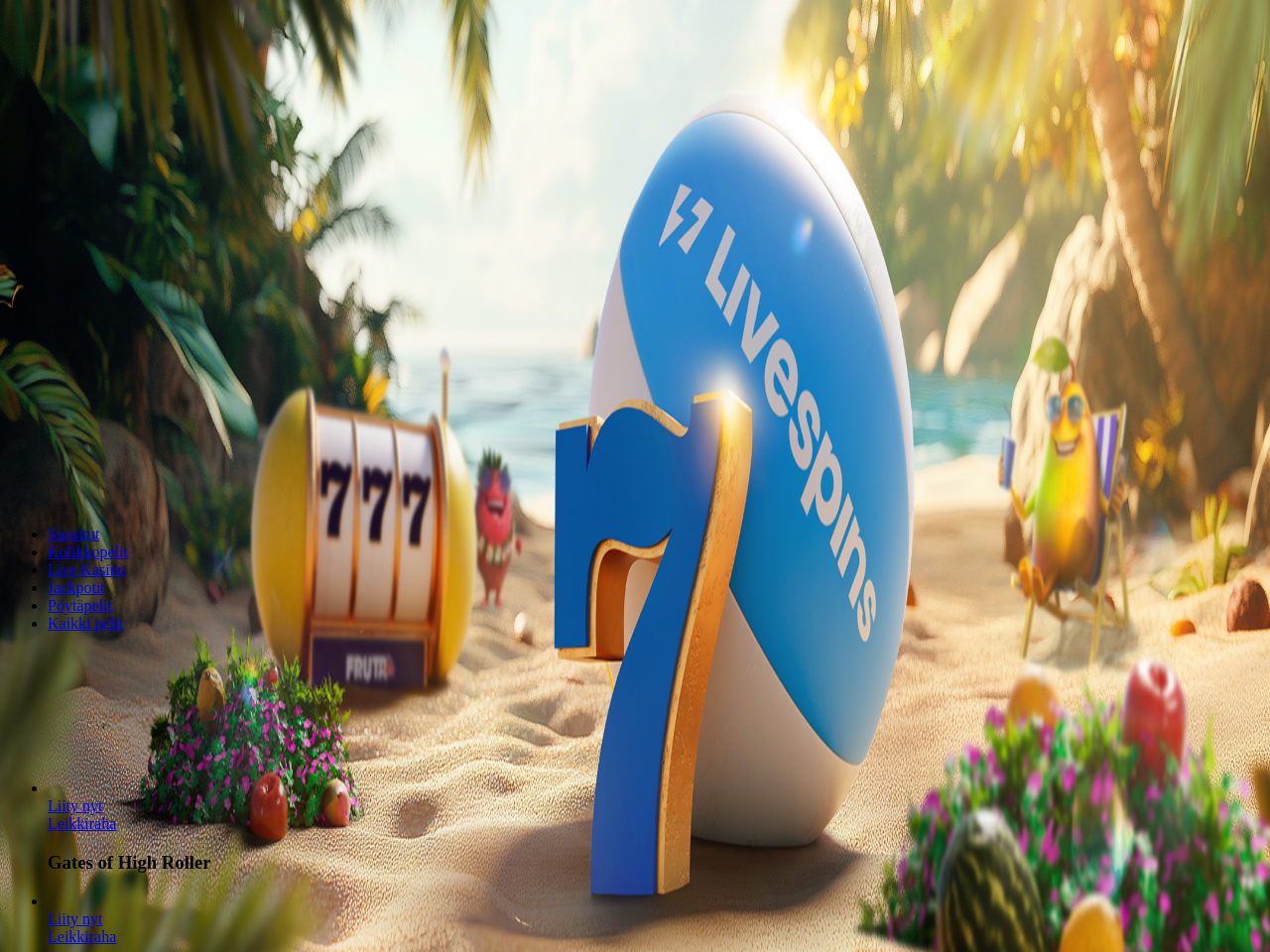 scroll, scrollTop: 0, scrollLeft: 0, axis: both 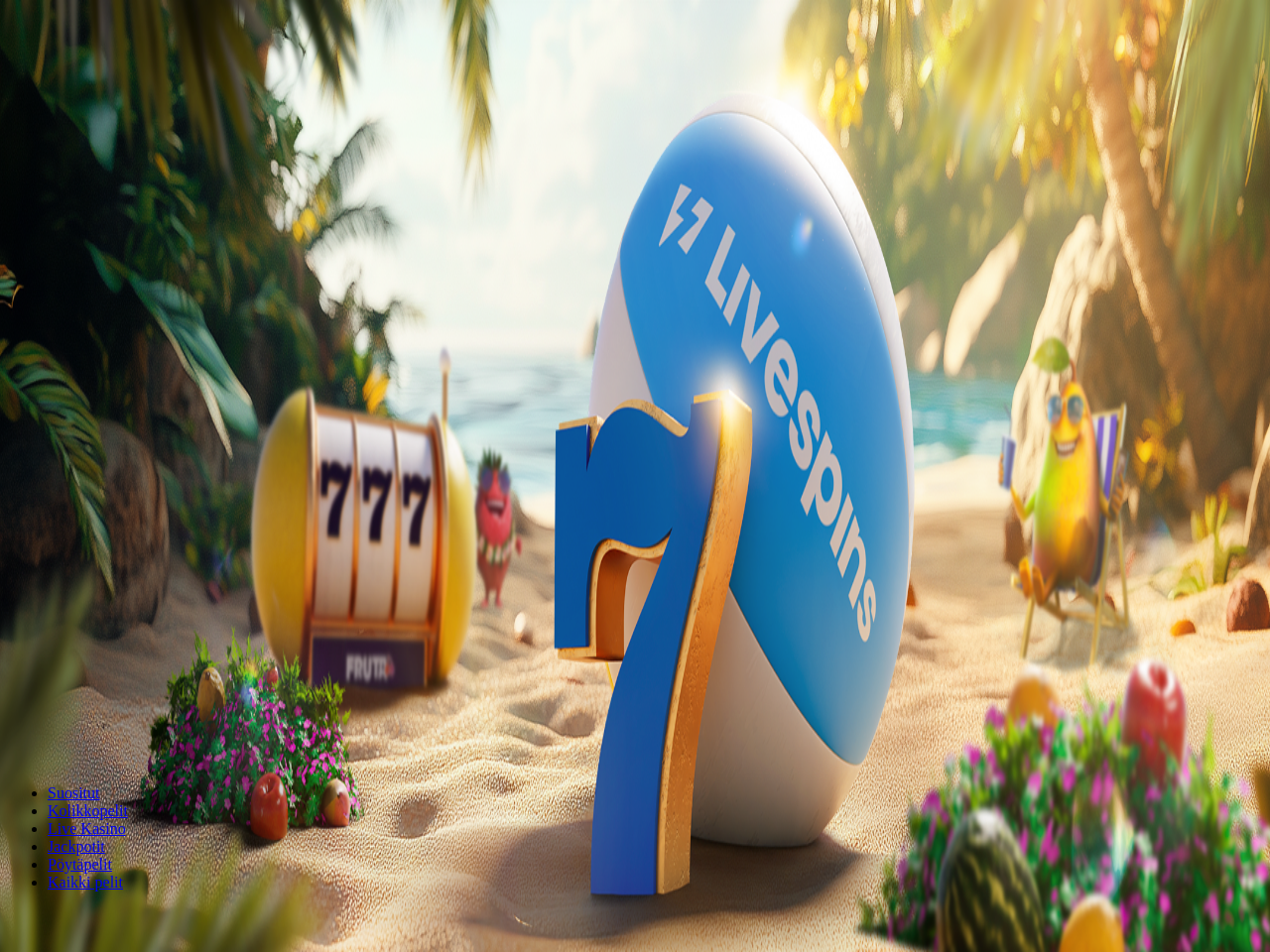 click on "Talletus" at bounding box center [38, 71] 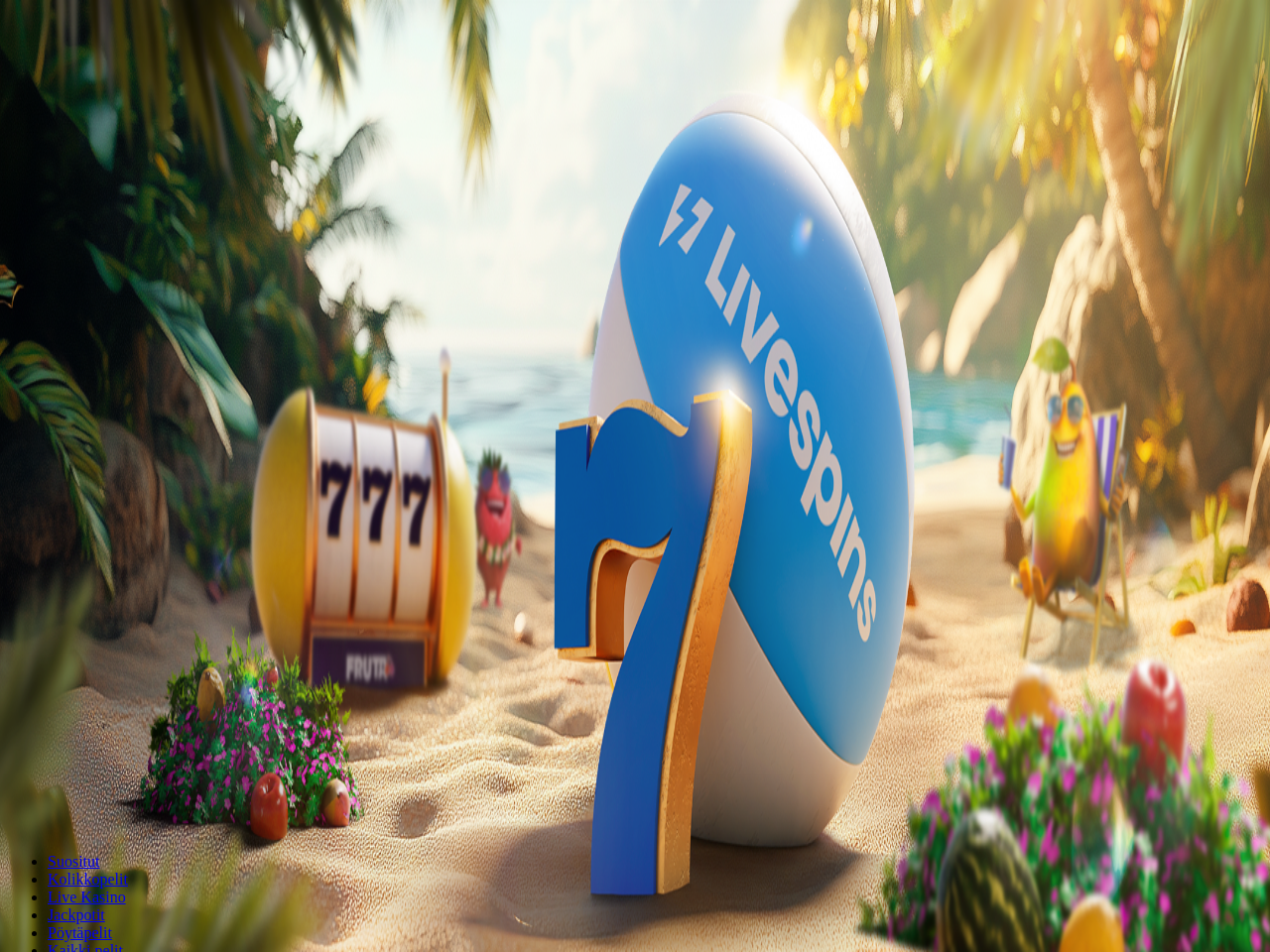 click on "***" at bounding box center [78, 464] 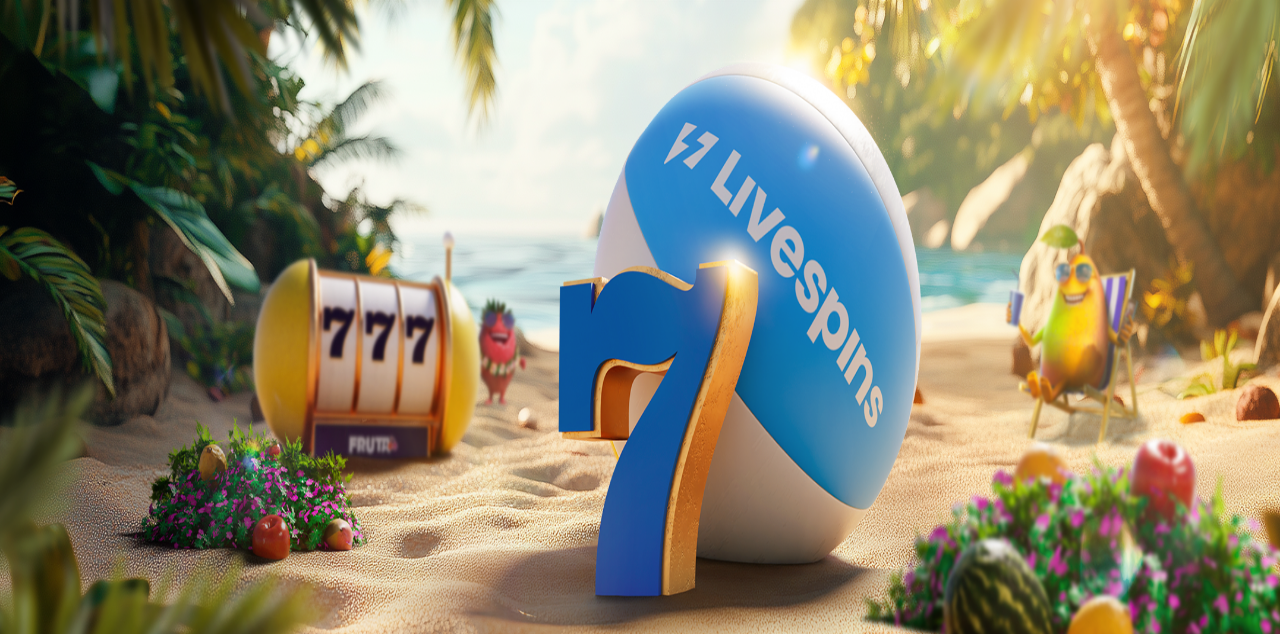 type on "*" 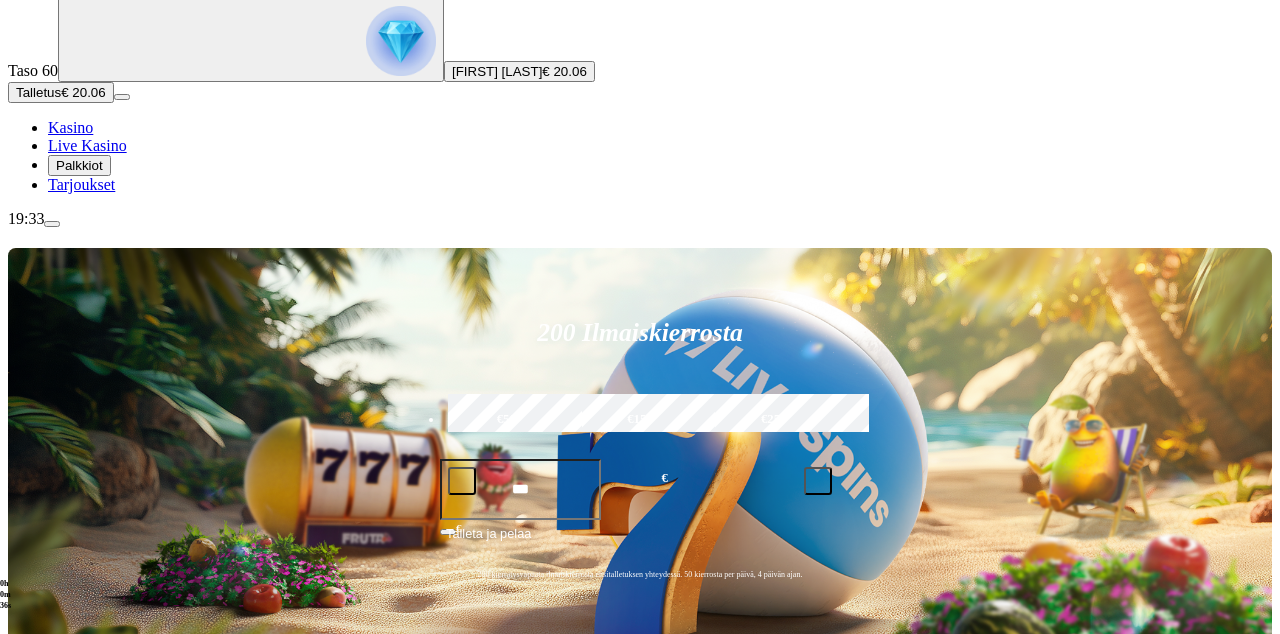 scroll, scrollTop: 140, scrollLeft: 0, axis: vertical 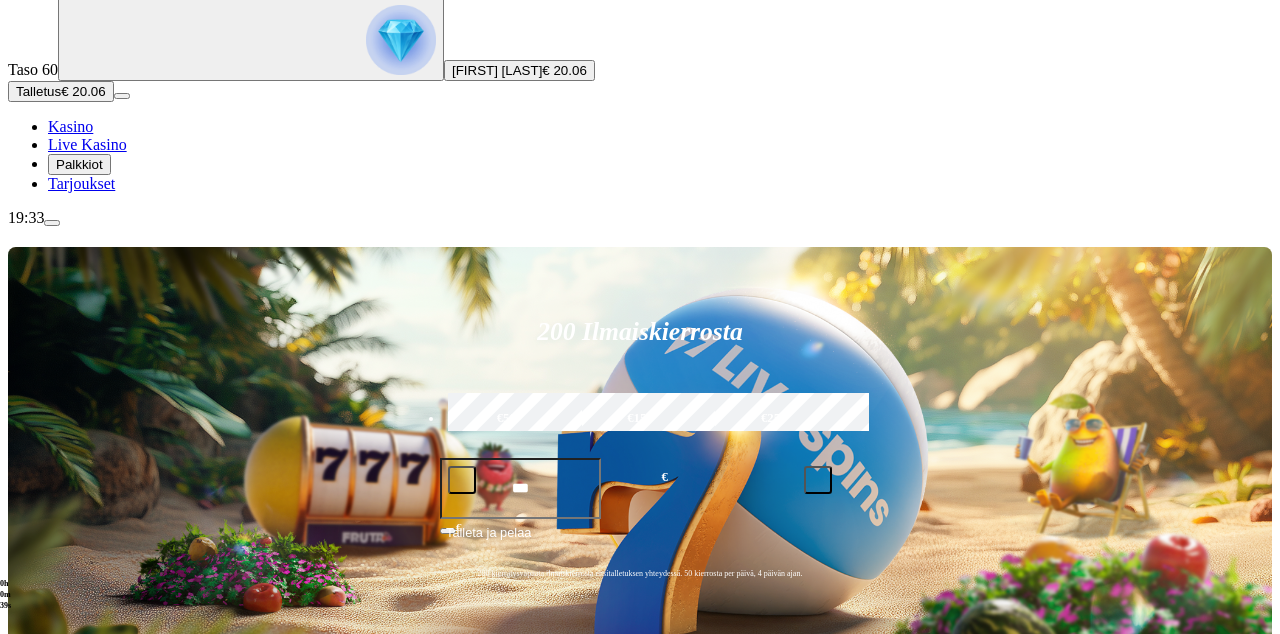 click on "Pelaa nyt" at bounding box center (-687, 1932) 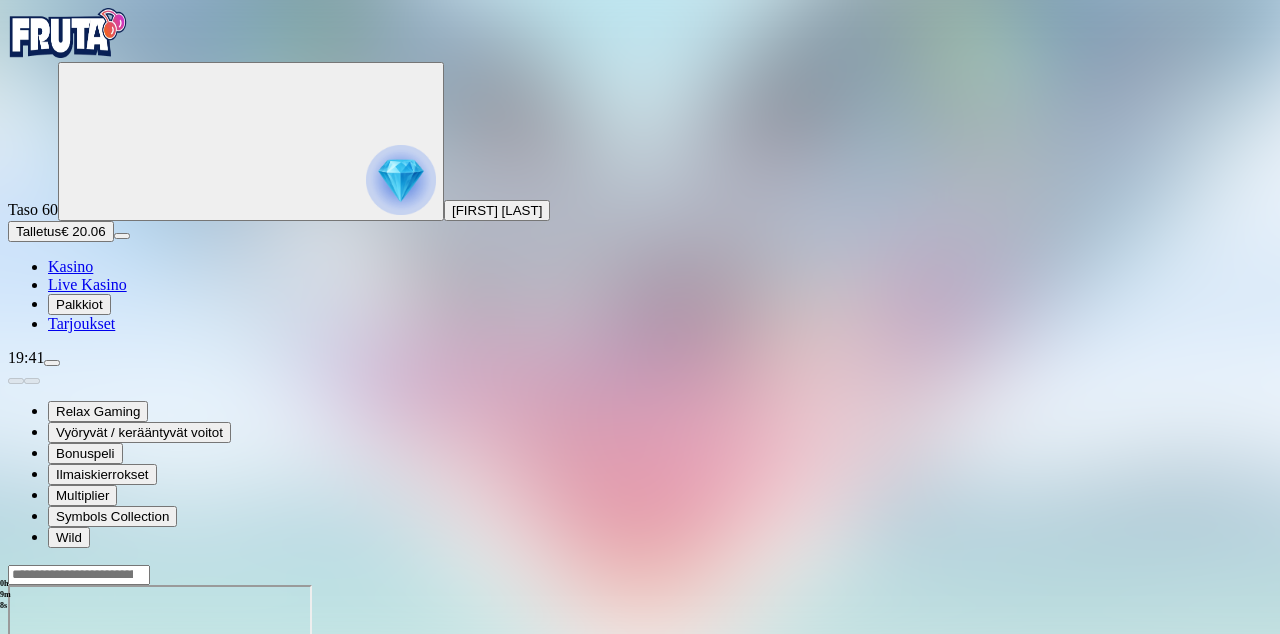 click at bounding box center (16, 757) 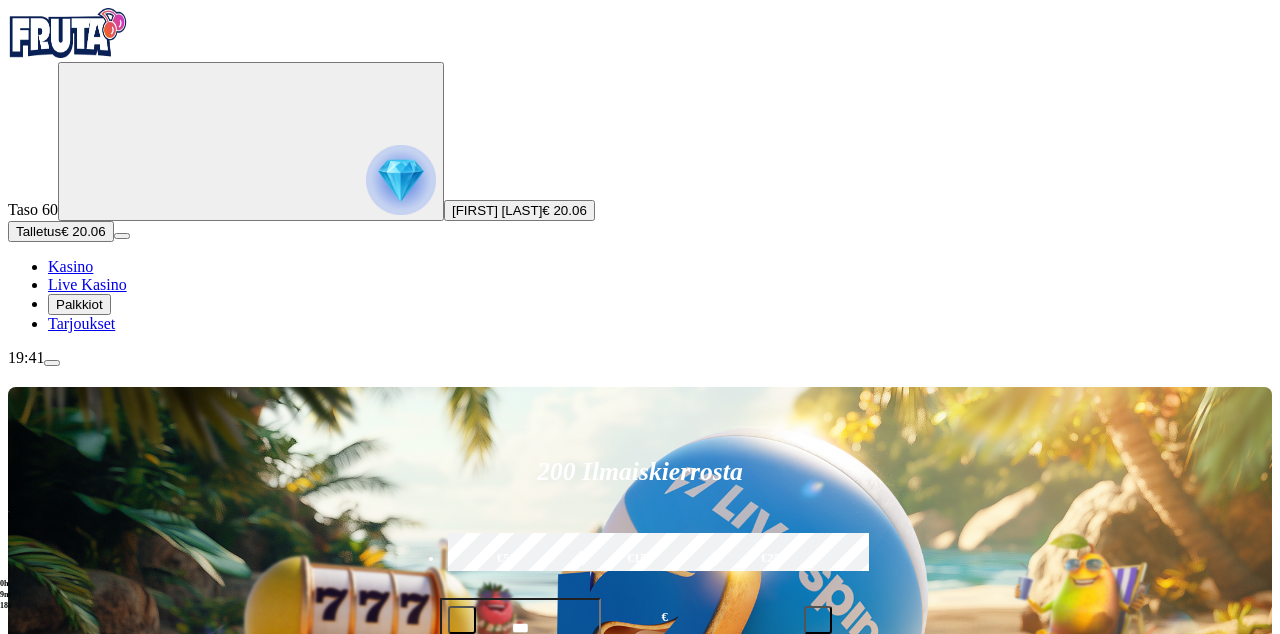 click on "Pelaa nyt" at bounding box center (-687, 1881) 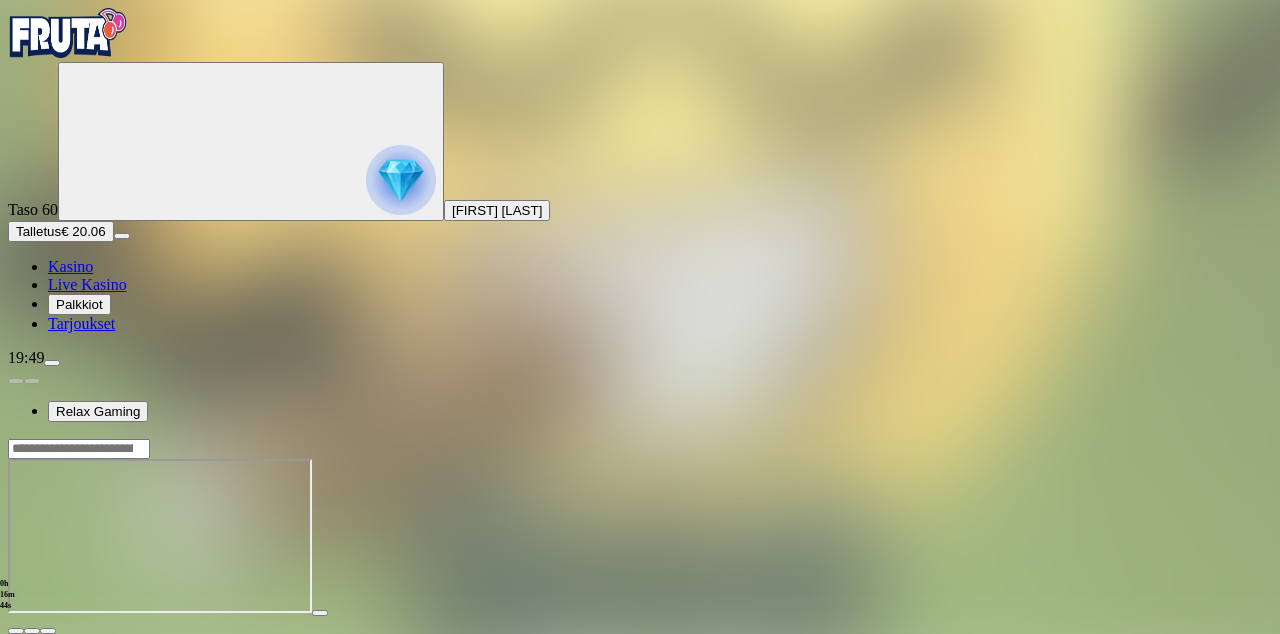click at bounding box center [16, 631] 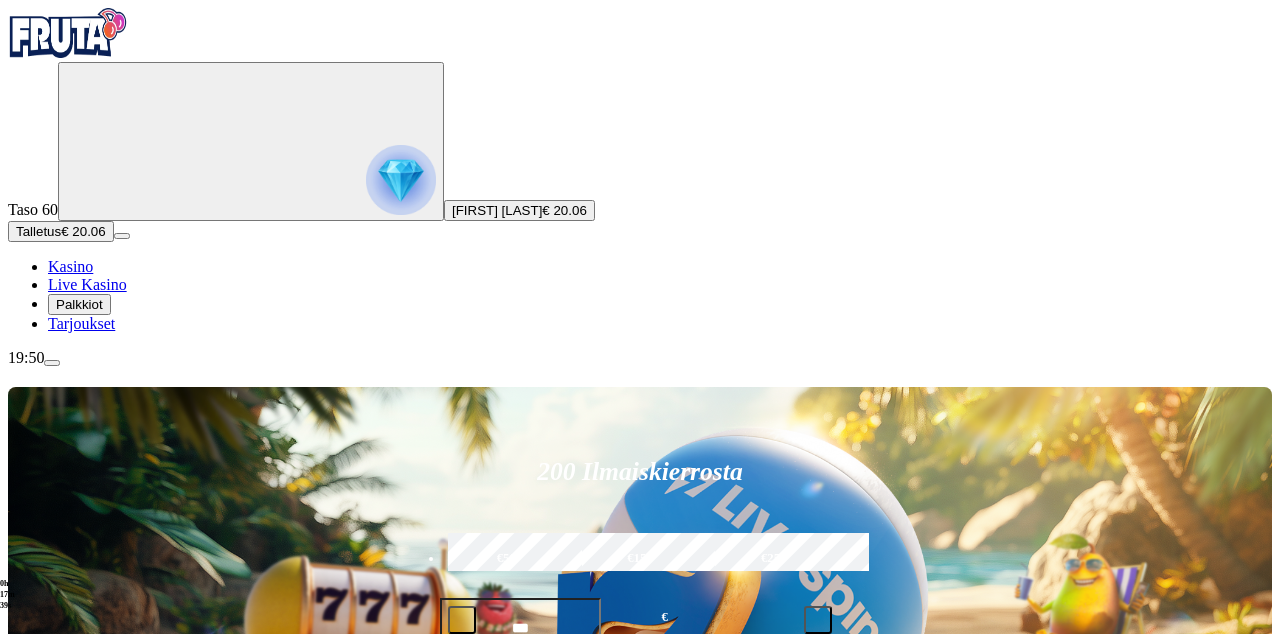 click at bounding box center (901, 899) 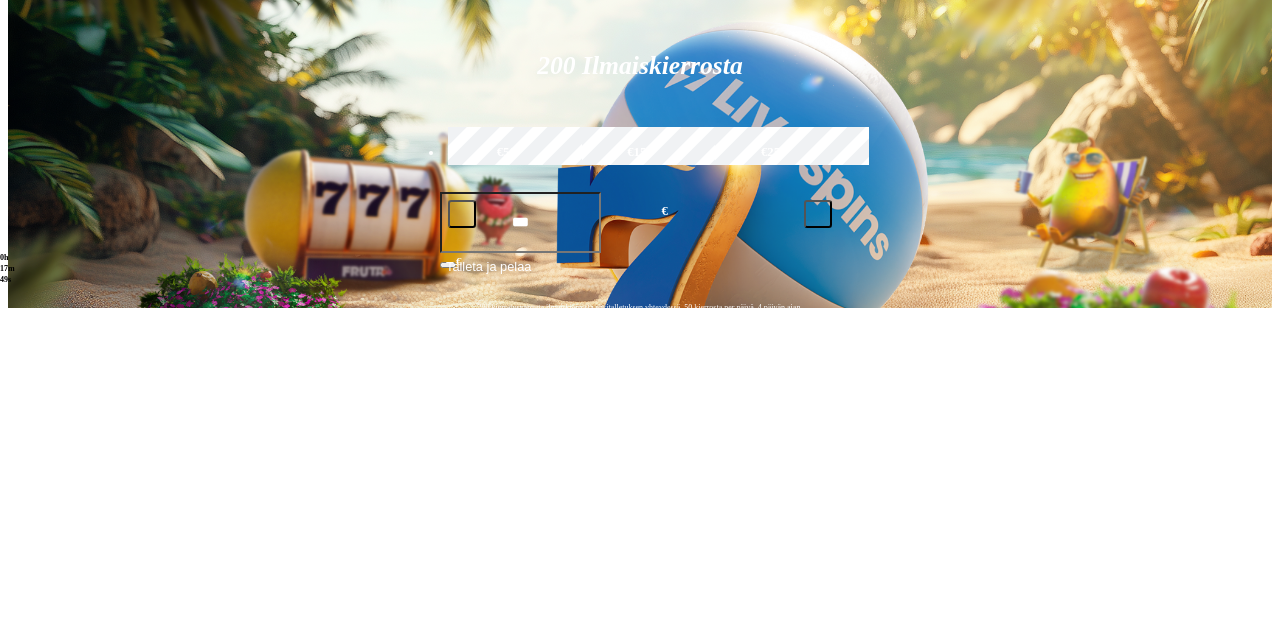 scroll, scrollTop: 86, scrollLeft: 0, axis: vertical 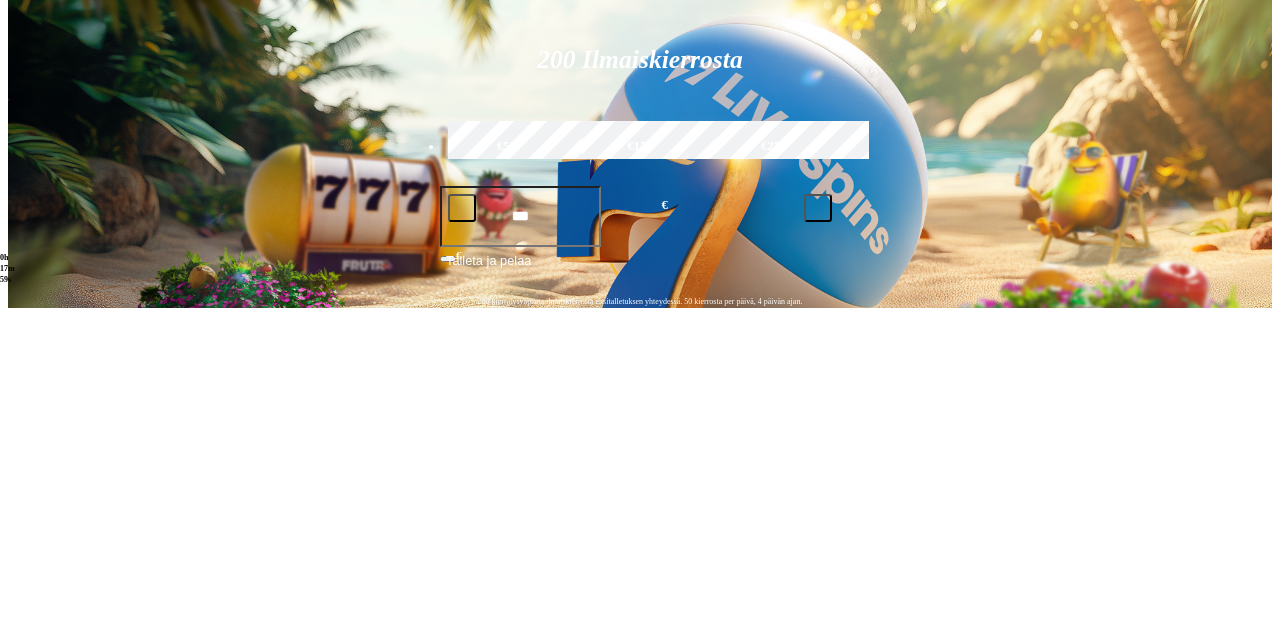 type on "*******" 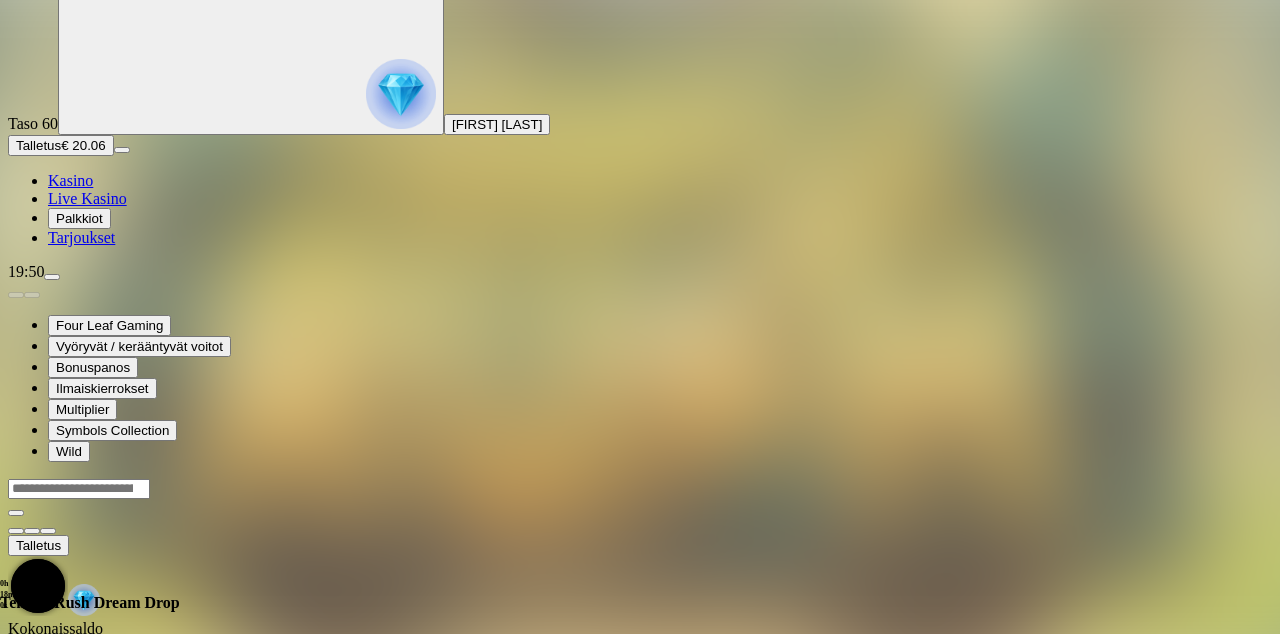 scroll, scrollTop: 0, scrollLeft: 0, axis: both 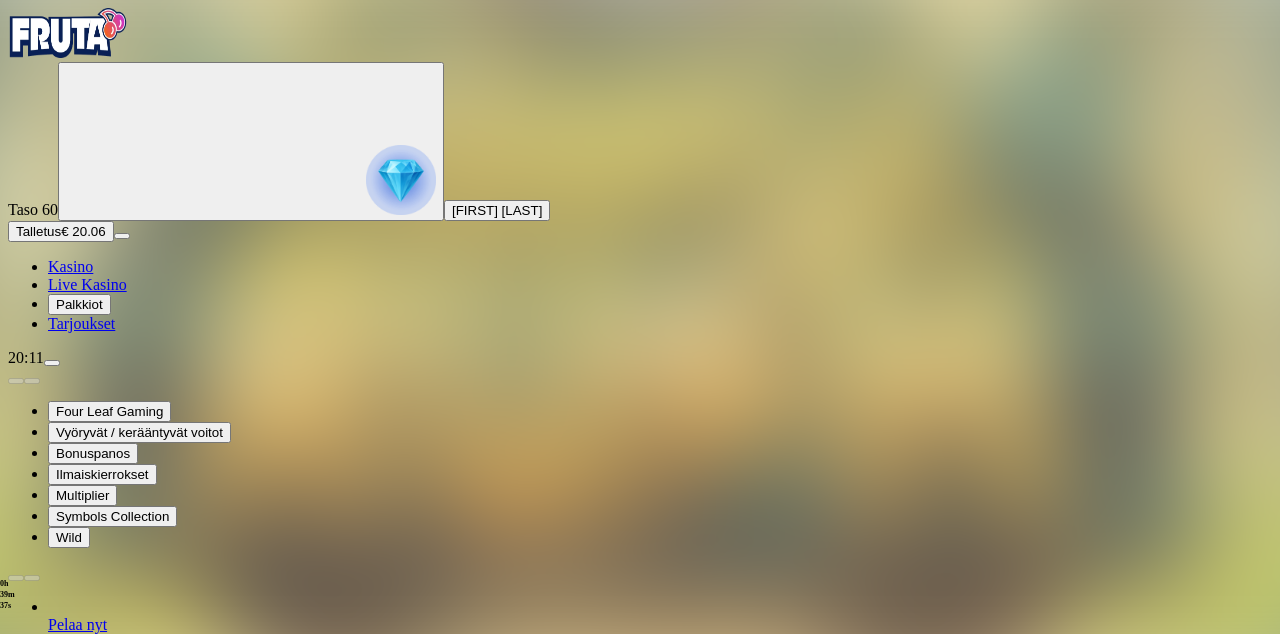click at bounding box center (16, 1059) 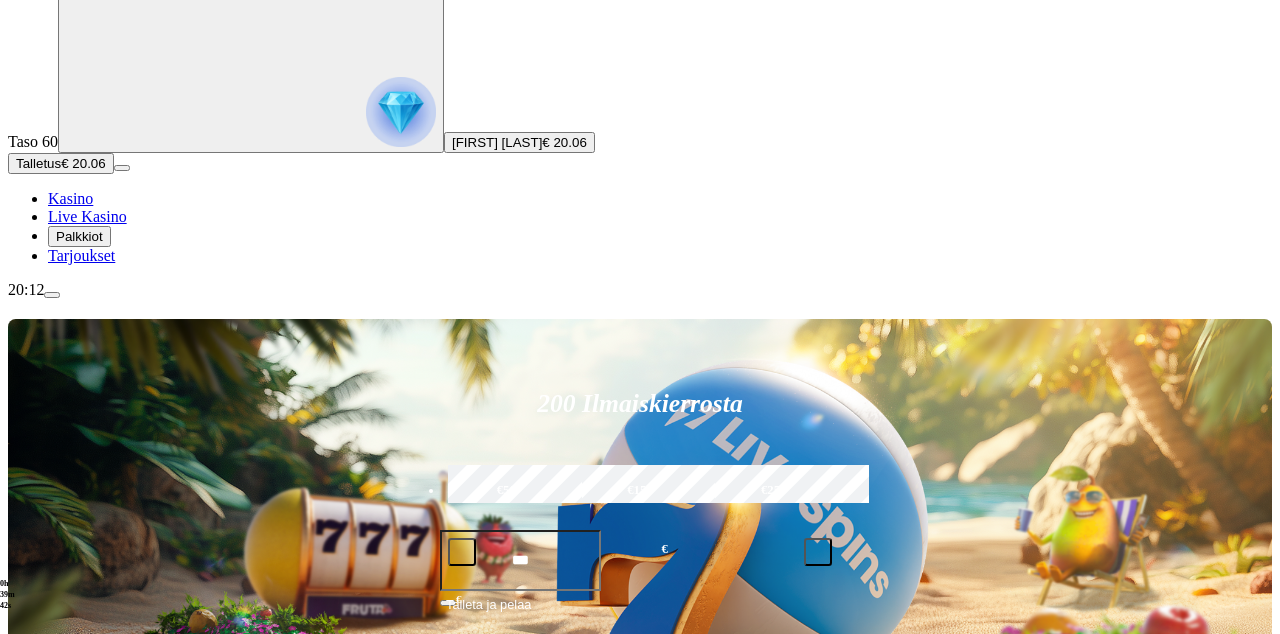 scroll, scrollTop: 0, scrollLeft: 0, axis: both 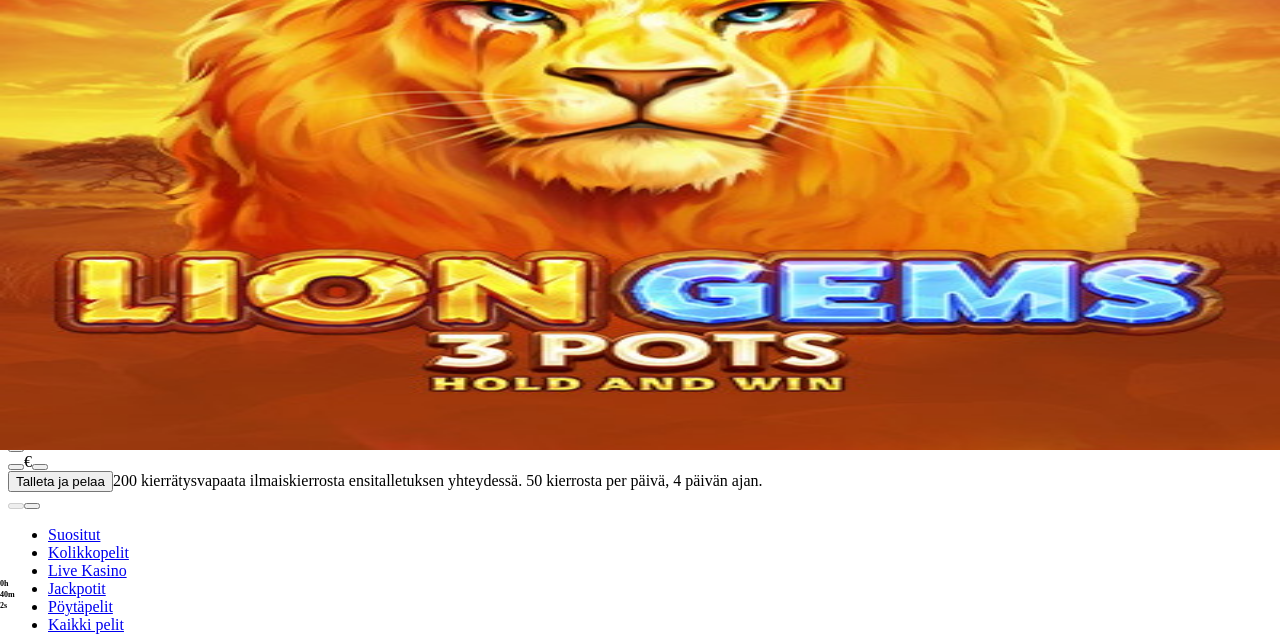 click on "Pelaa nyt" at bounding box center (-687, 1745) 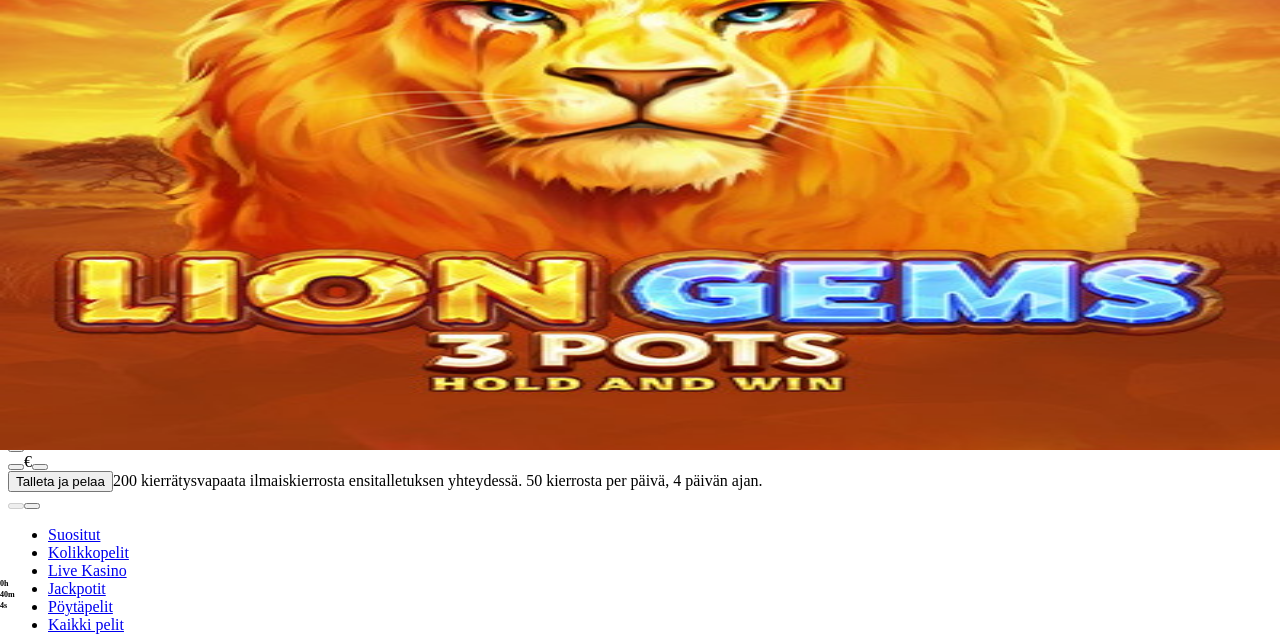 click on "Pelaa nyt" at bounding box center (-687, 1745) 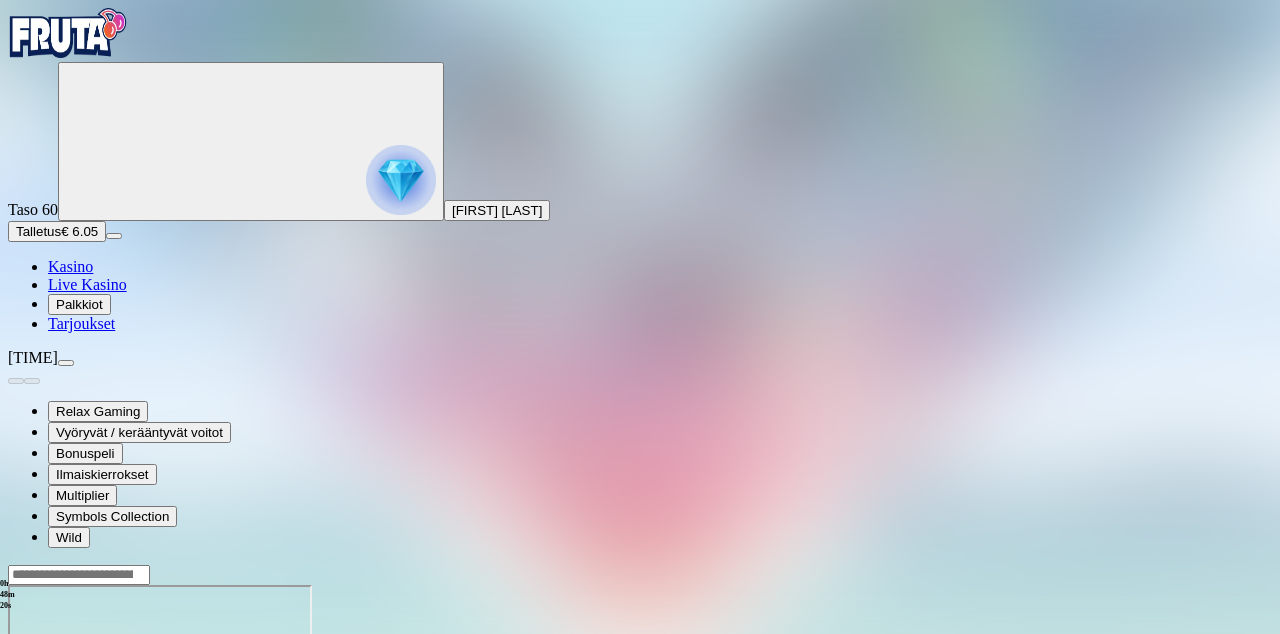 click at bounding box center (16, 757) 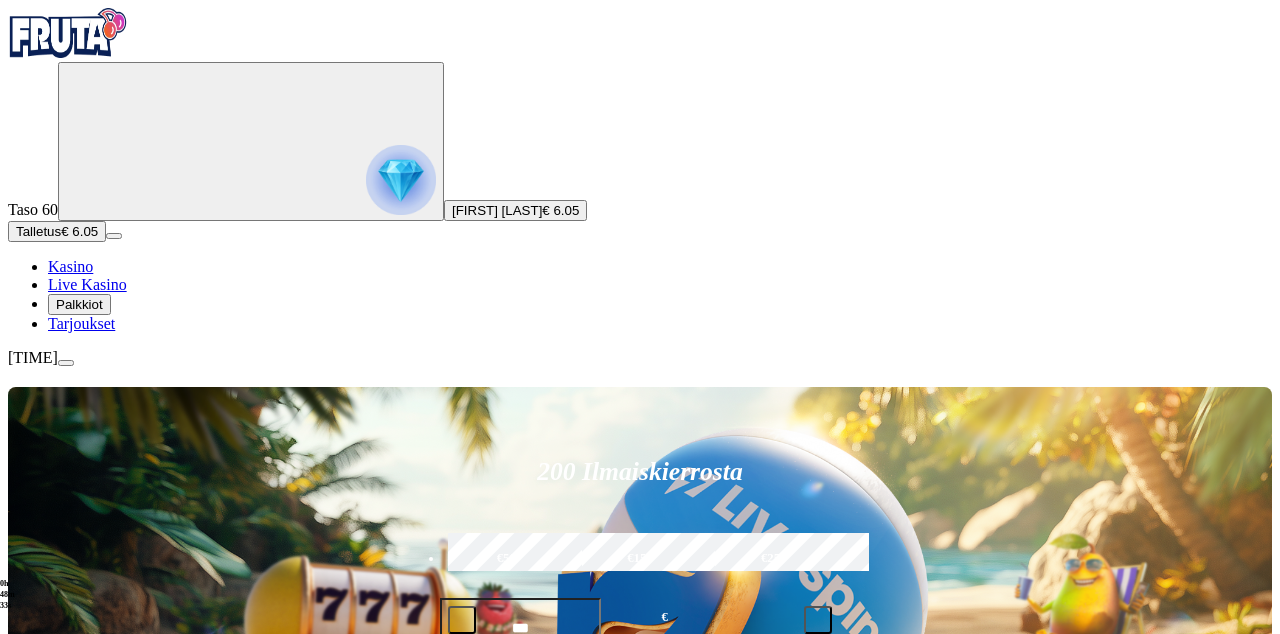 click at bounding box center [48, 1127] 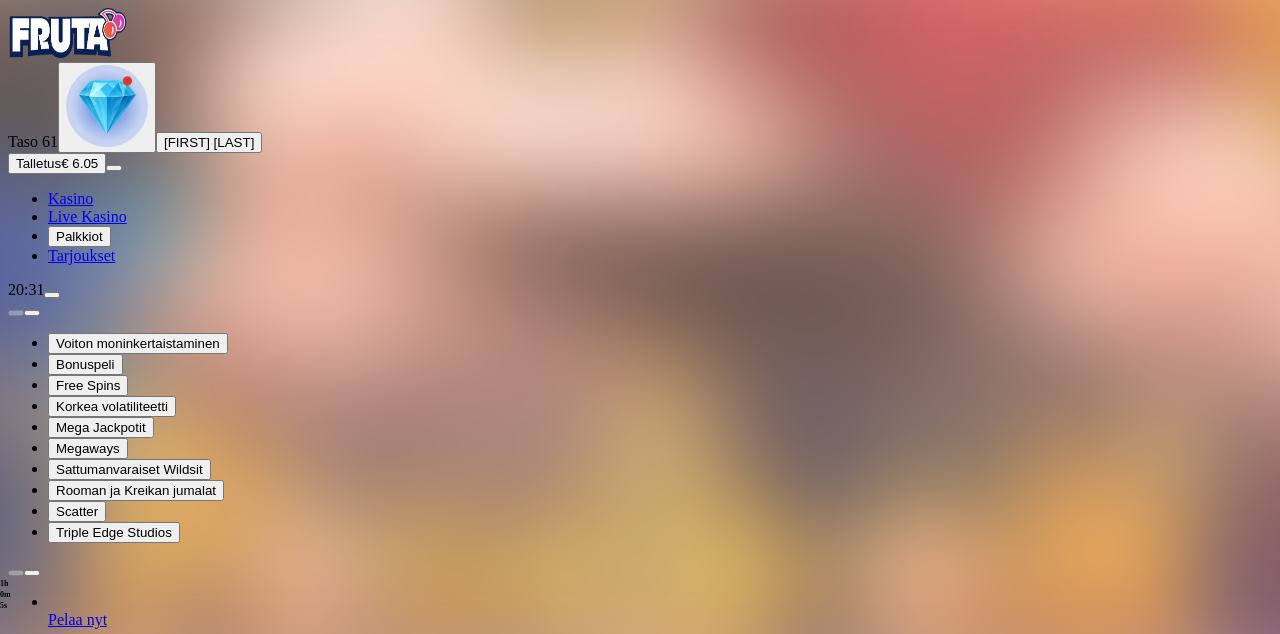 click on "[FIRST] [LAST]" at bounding box center [209, 142] 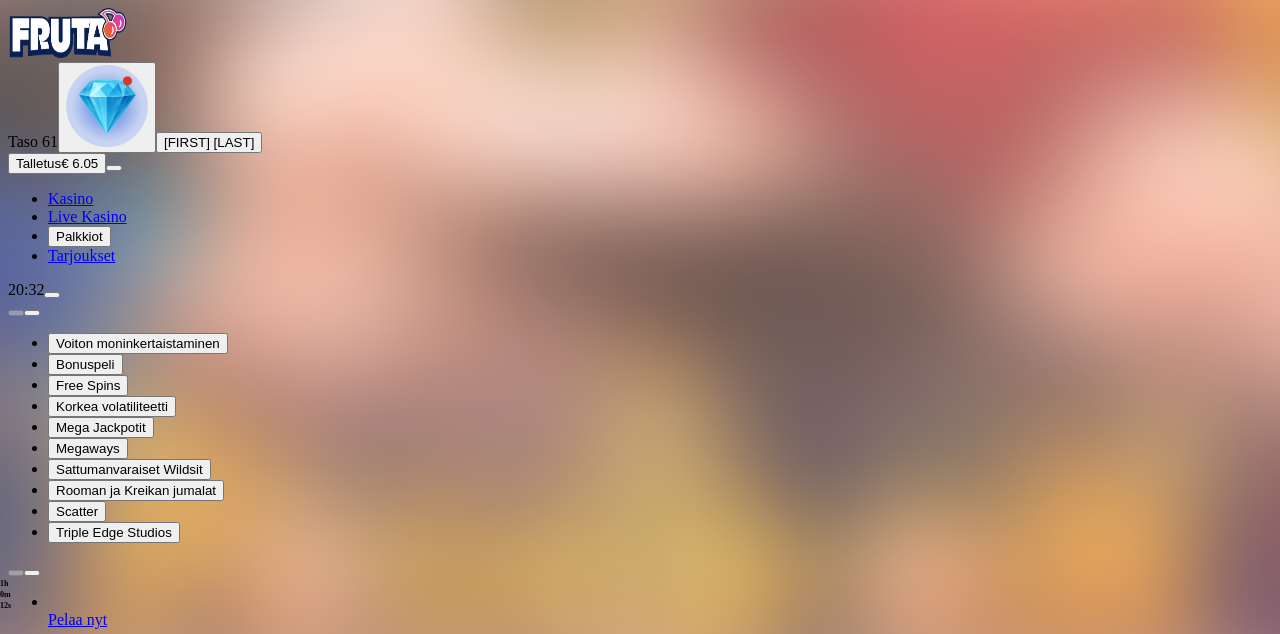 click at bounding box center (107, 106) 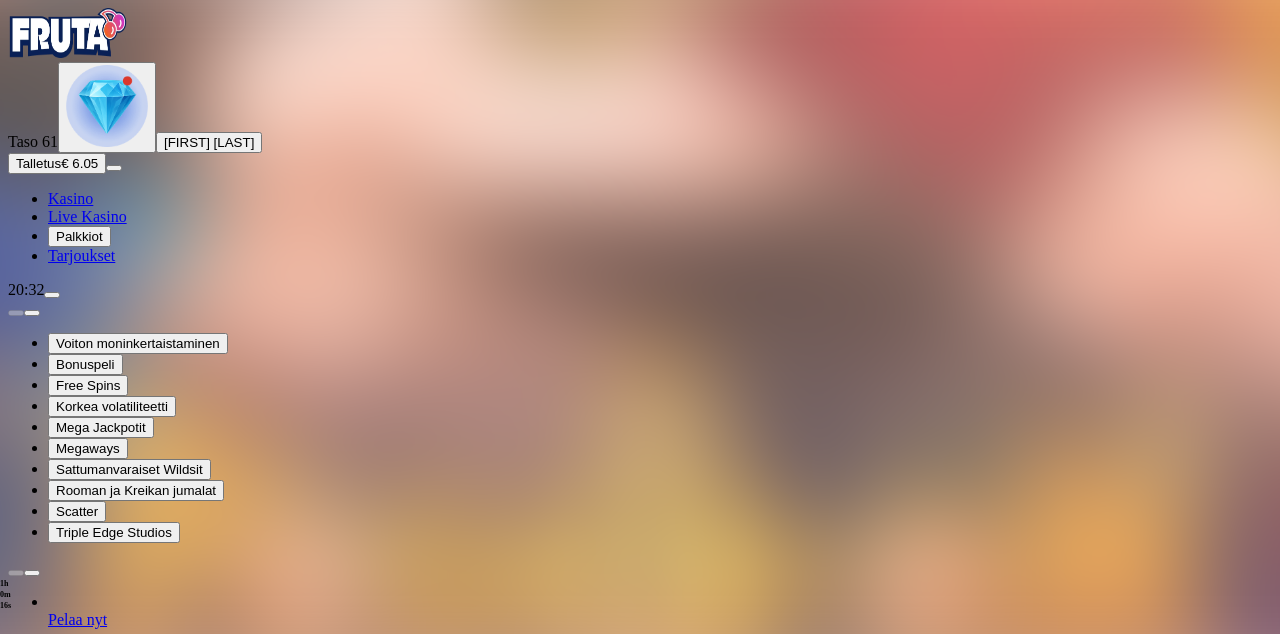 scroll, scrollTop: 512, scrollLeft: 0, axis: vertical 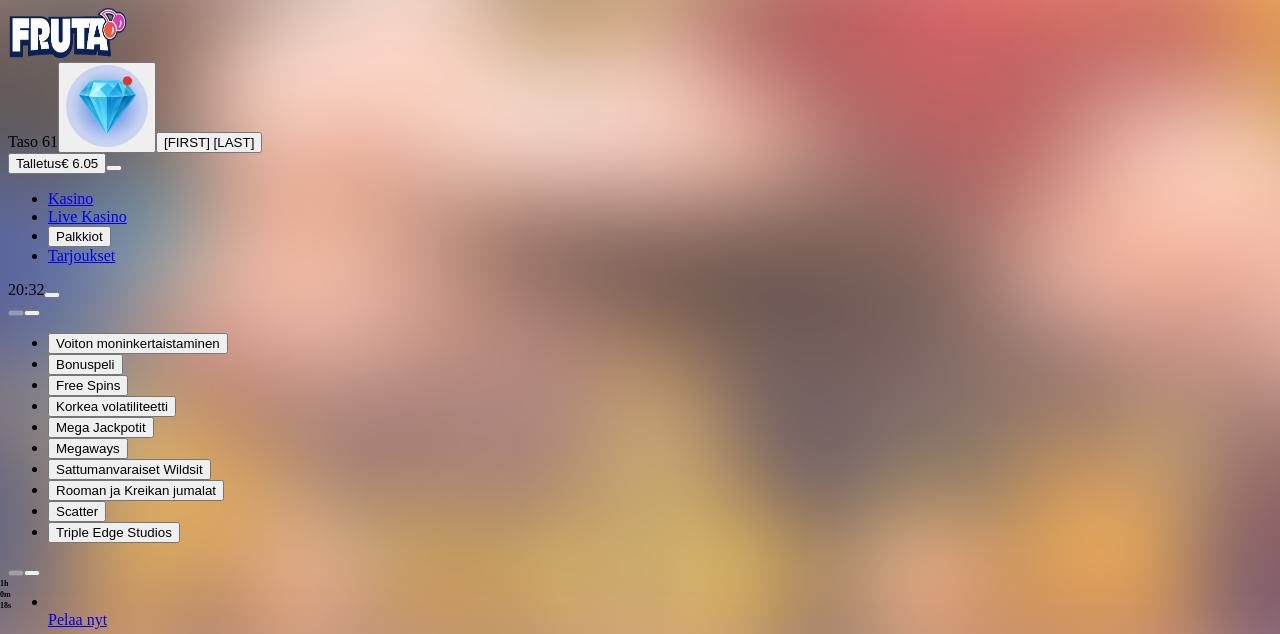 click at bounding box center (112, 2507) 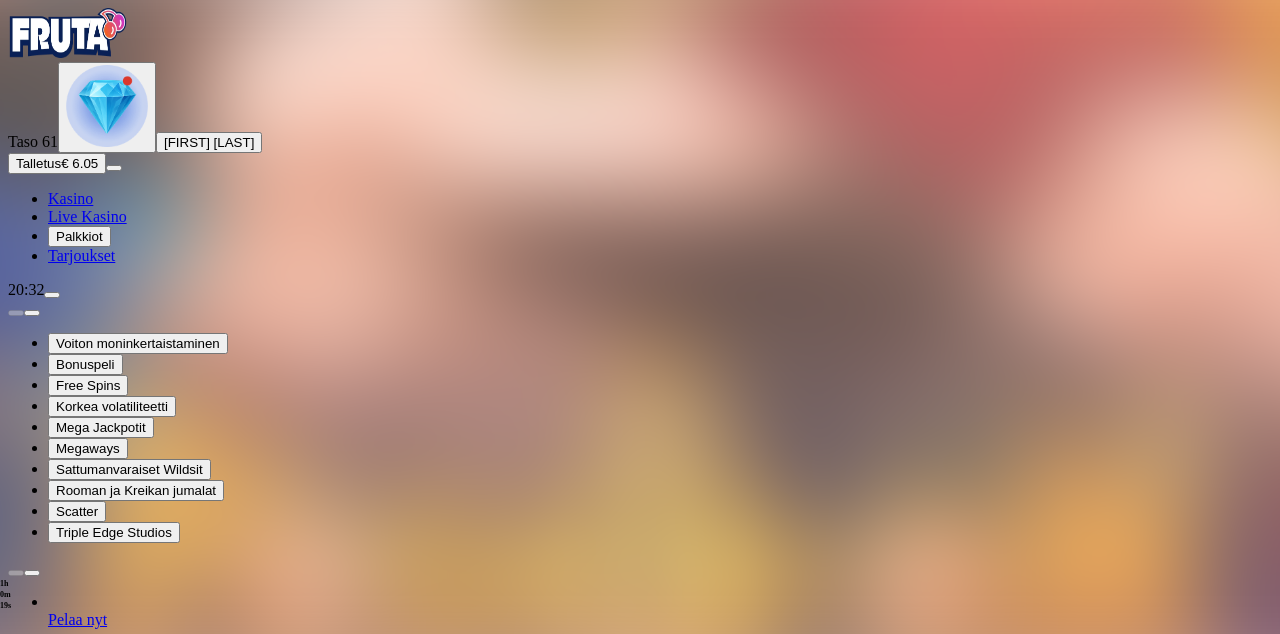 scroll, scrollTop: 0, scrollLeft: 0, axis: both 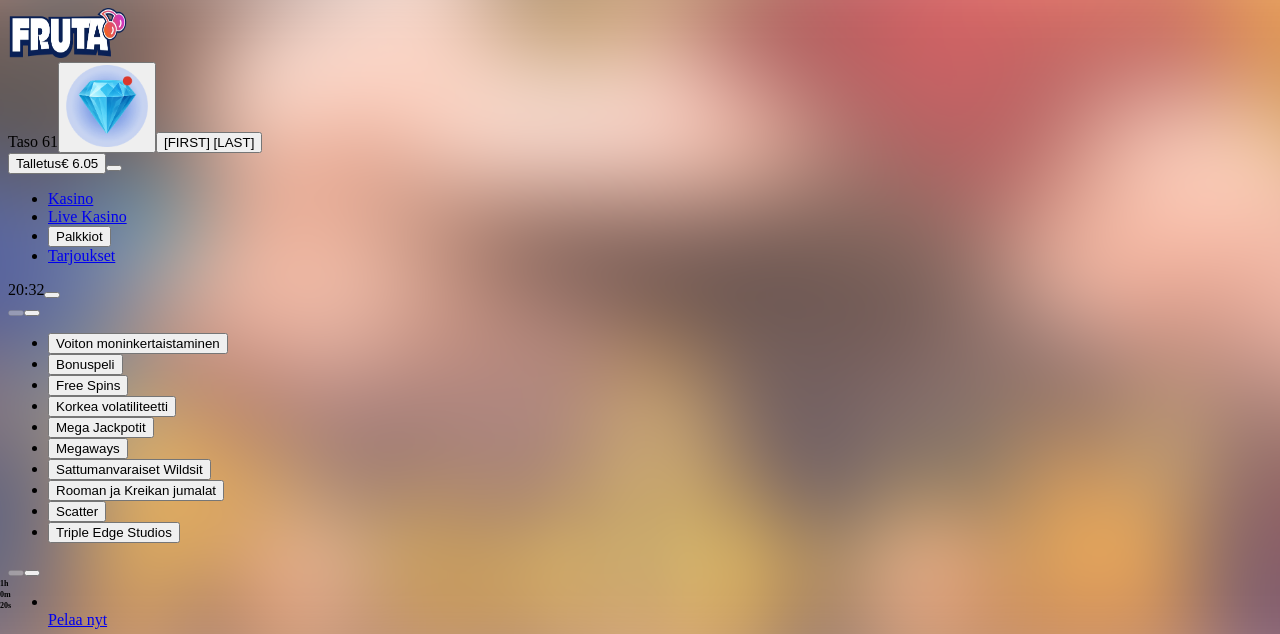 click on "Avaa palkinto" at bounding box center (640, 1645) 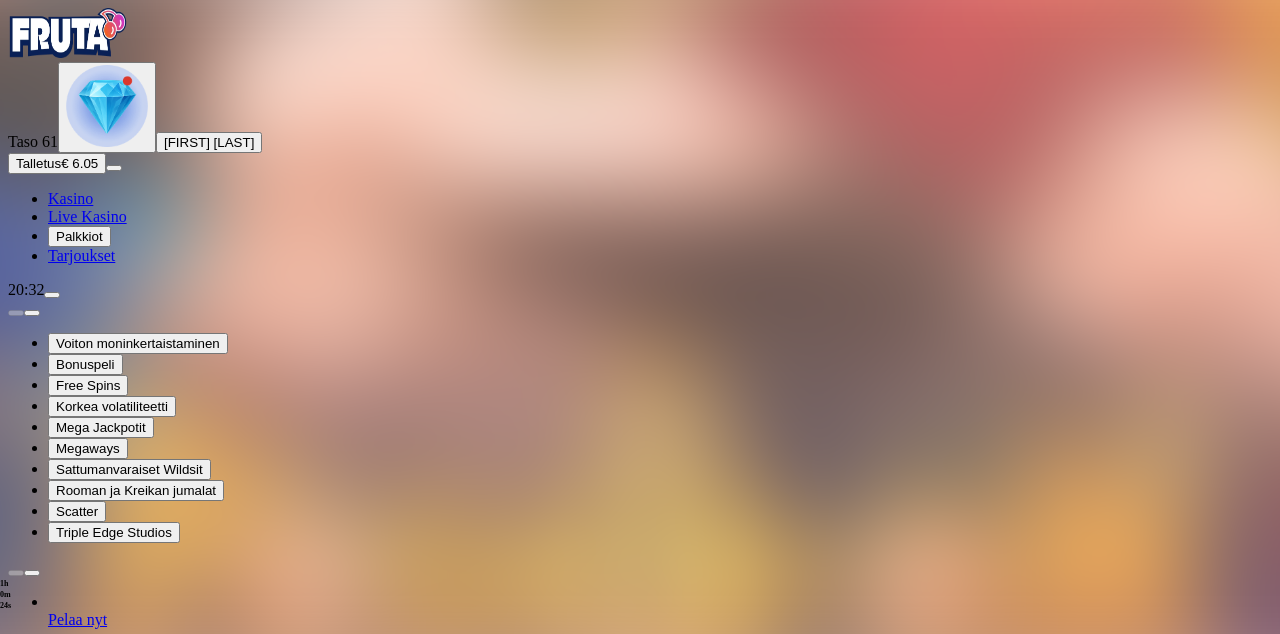 click on "Säästä myöhemmäksi" at bounding box center (639, 1891) 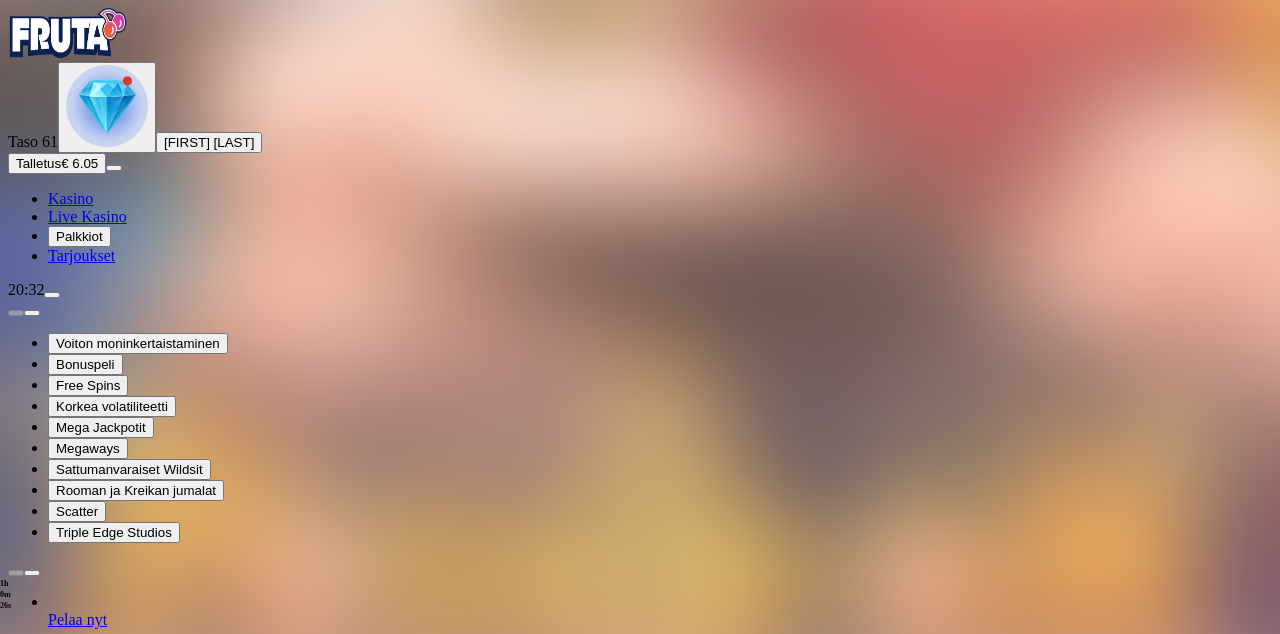 click at bounding box center [107, 107] 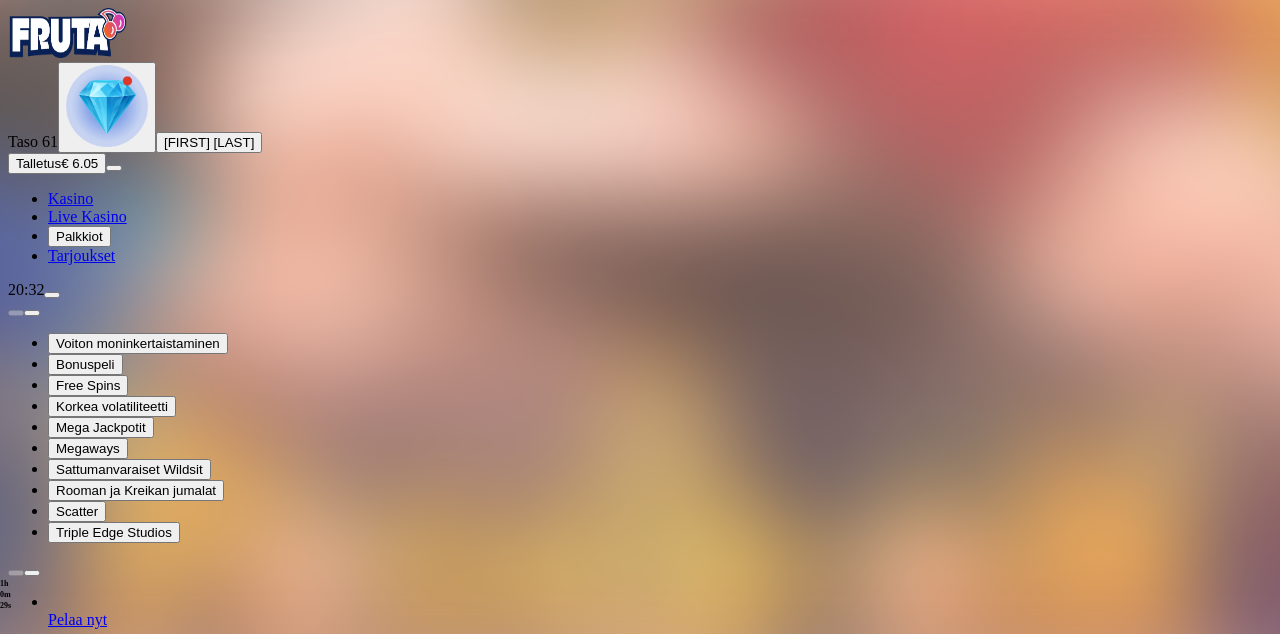 scroll, scrollTop: 713, scrollLeft: 0, axis: vertical 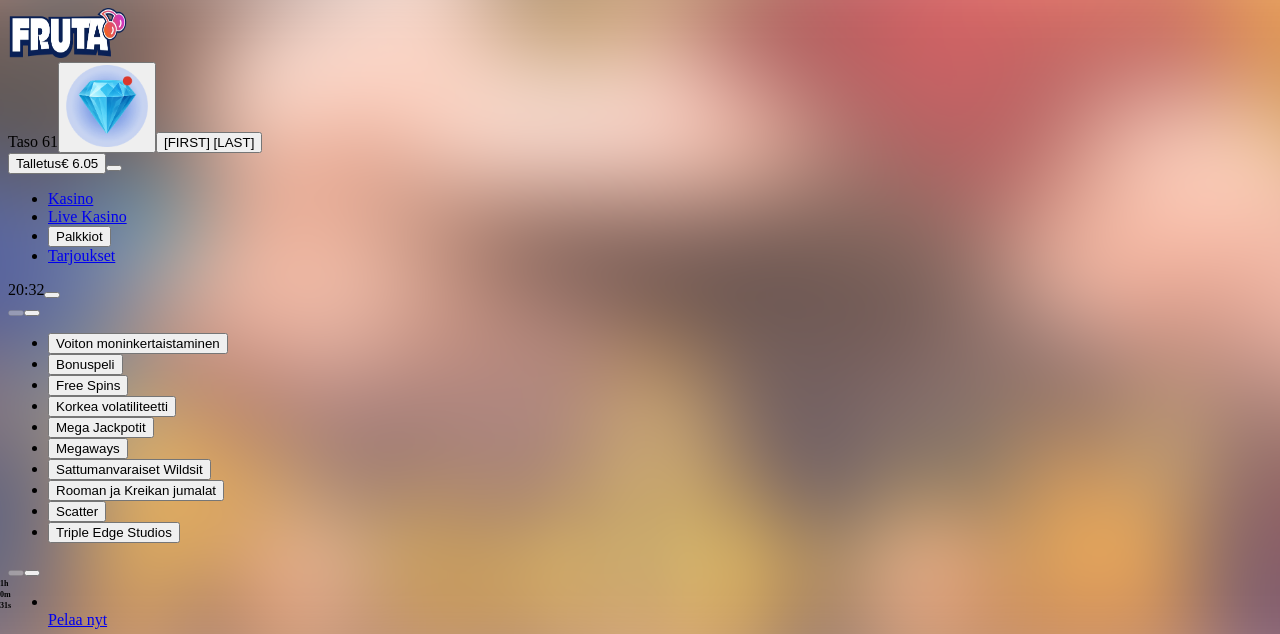 click at bounding box center [112, 2753] 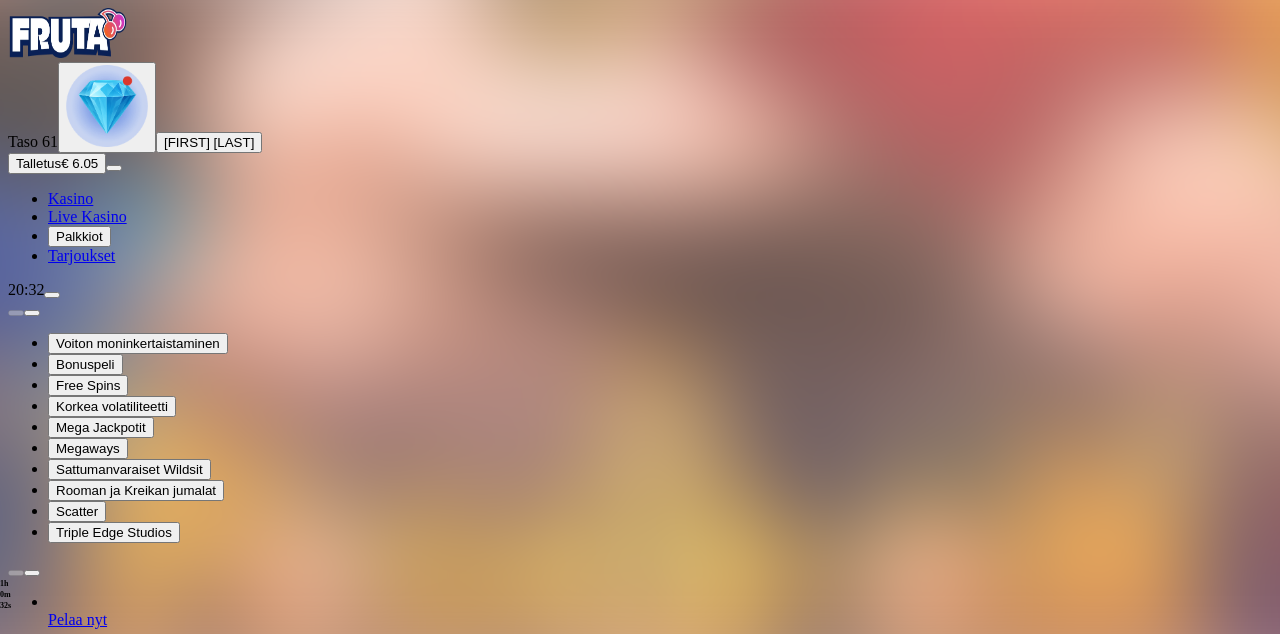 click on "Avaa palkinto" at bounding box center [640, 1645] 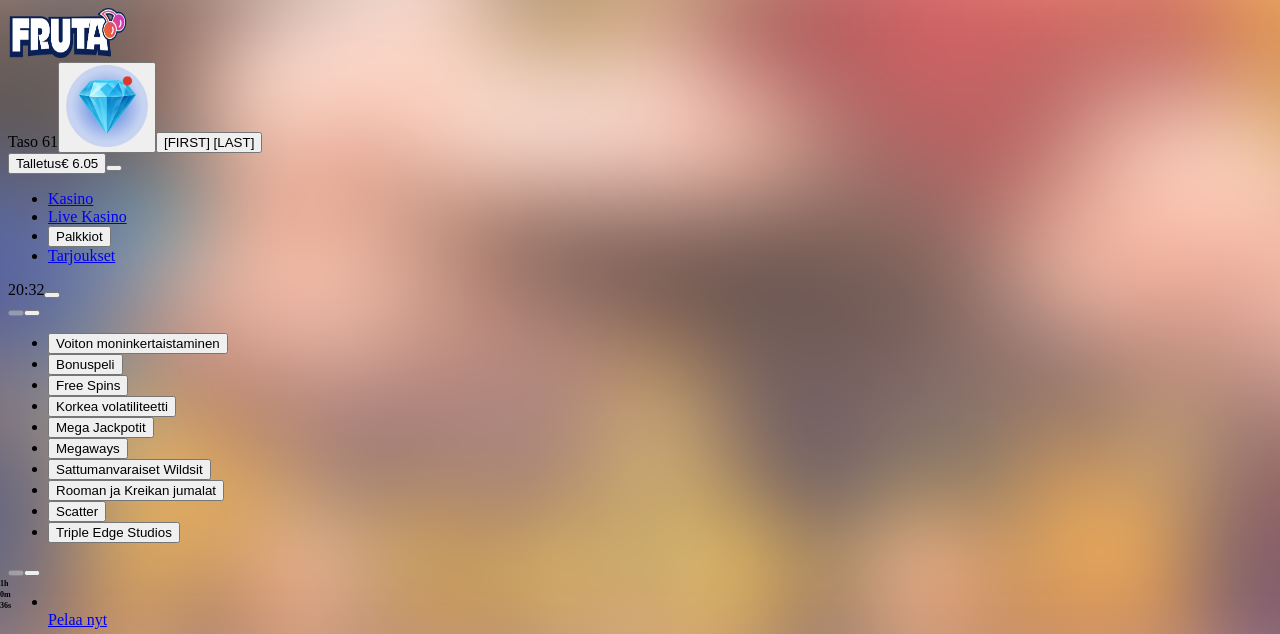 click on "Säästä myöhemmäksi" at bounding box center (639, 1891) 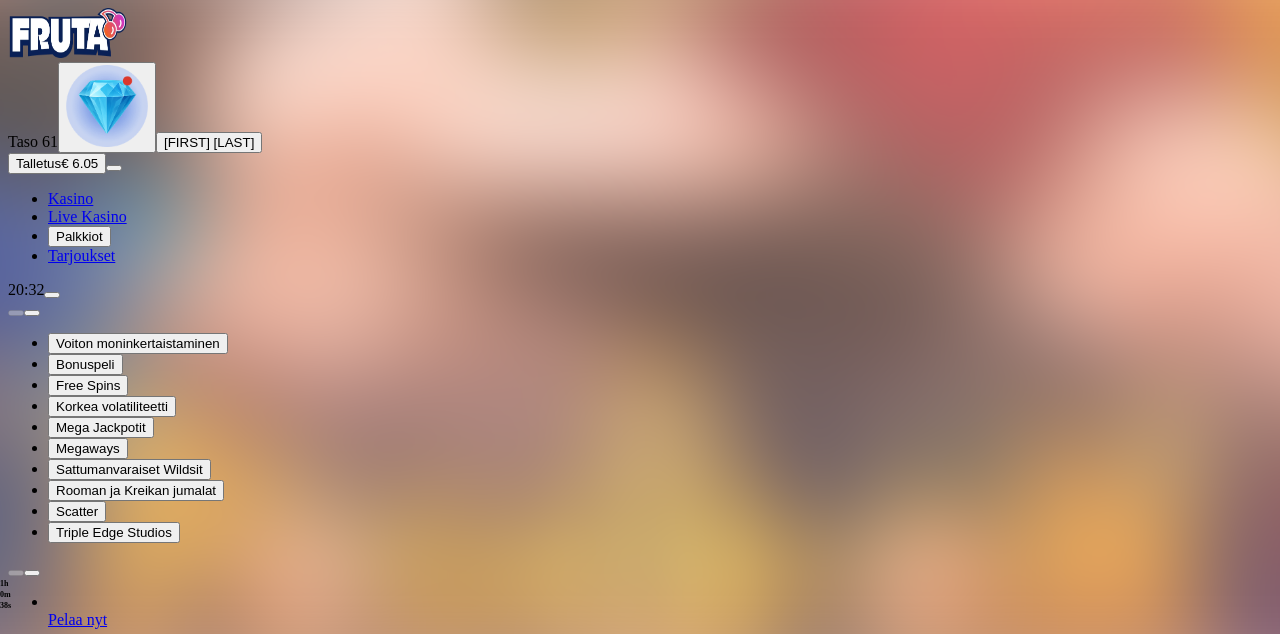 click at bounding box center [107, 106] 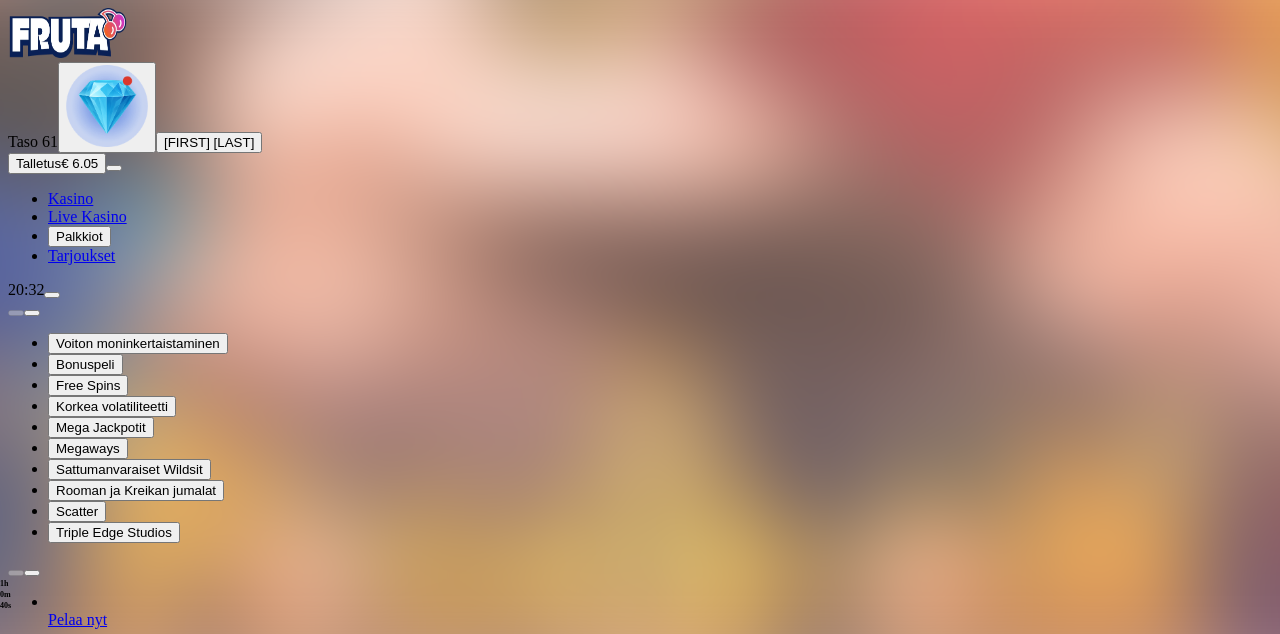 scroll, scrollTop: 738, scrollLeft: 0, axis: vertical 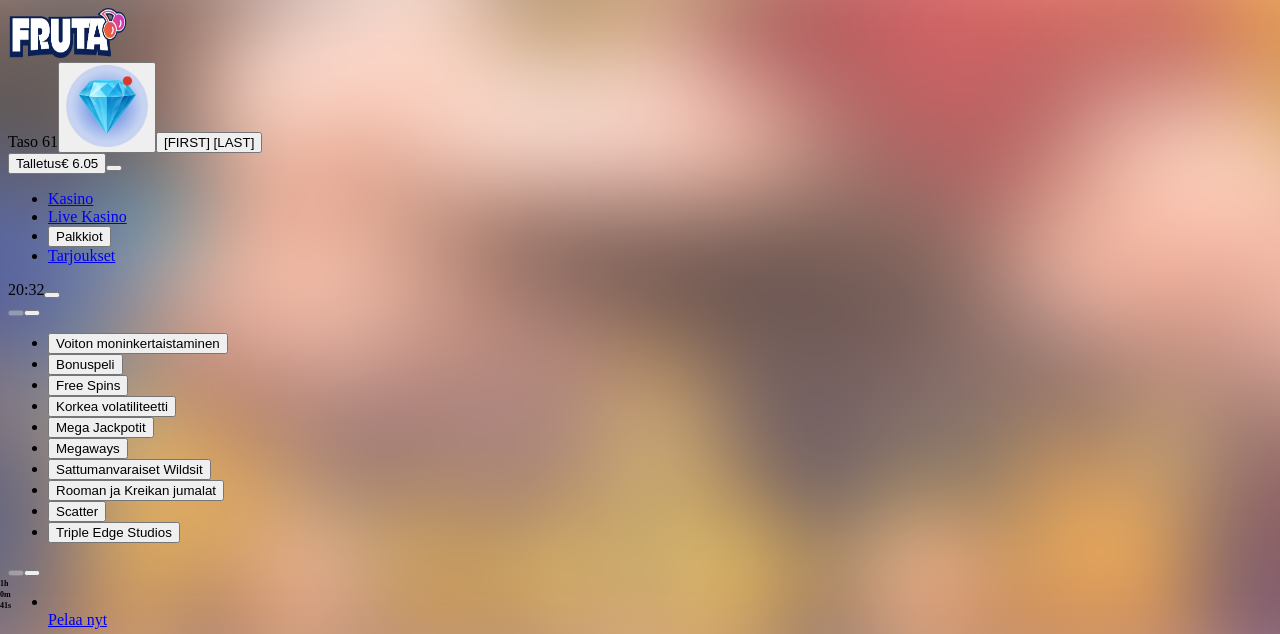 click at bounding box center [112, 2999] 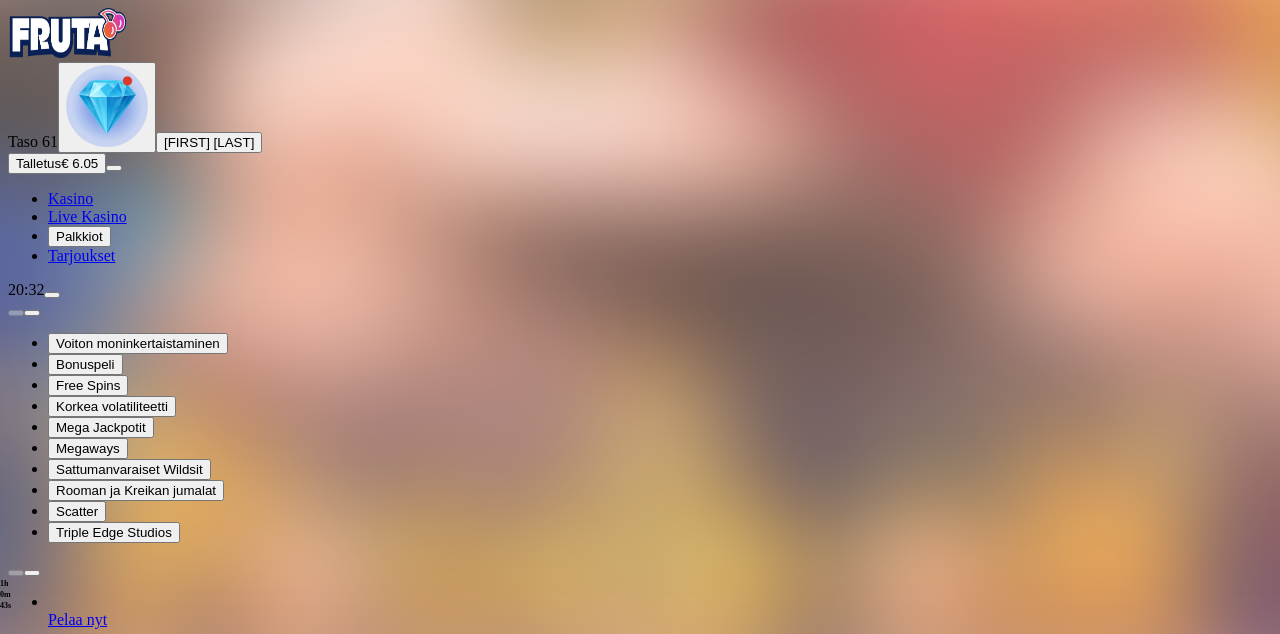 click on "Avaa palkinto" at bounding box center (640, 1645) 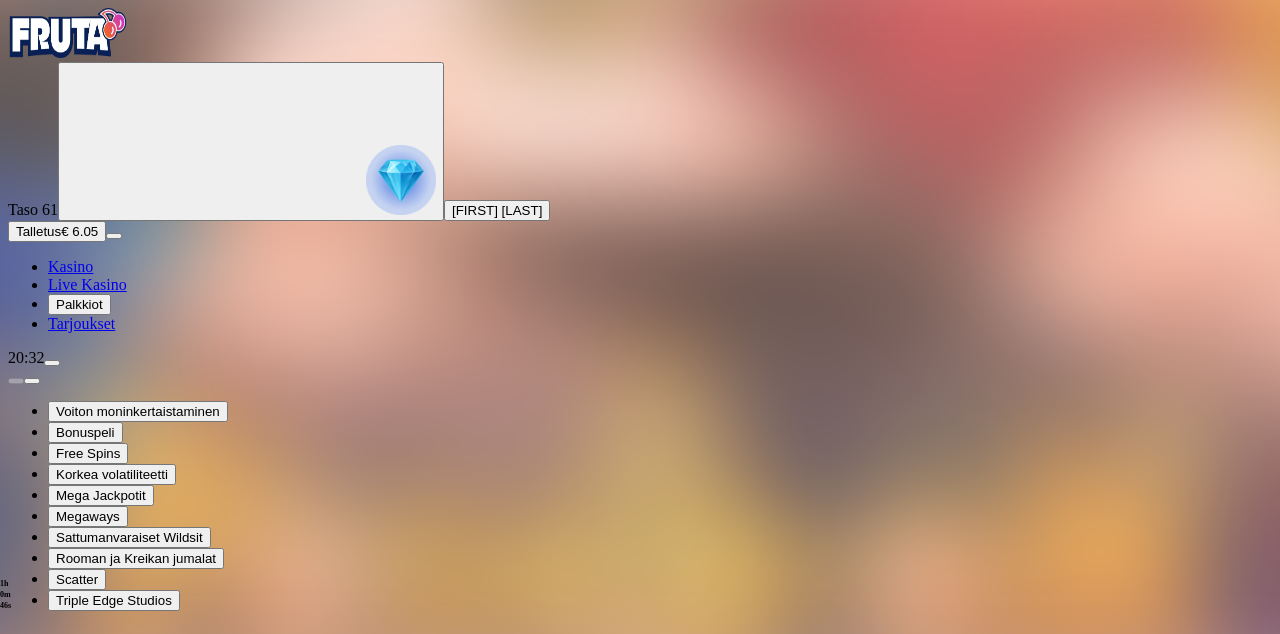 click at bounding box center [88, 1917] 